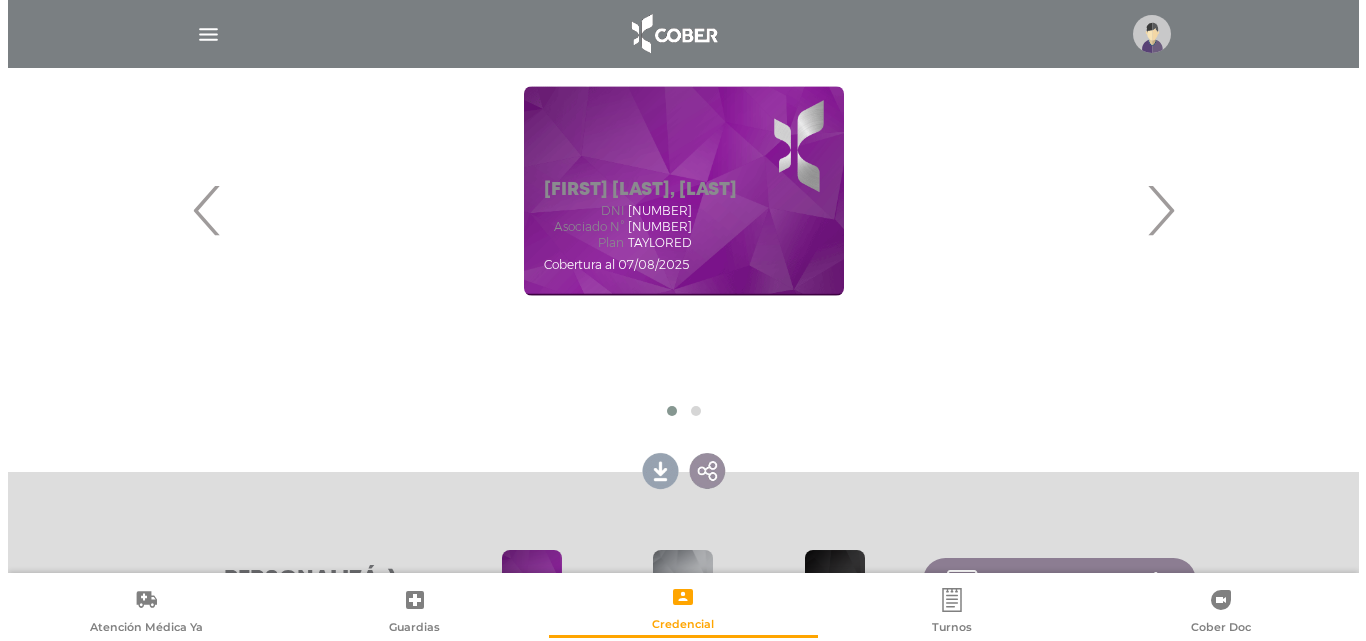 scroll, scrollTop: 485, scrollLeft: 0, axis: vertical 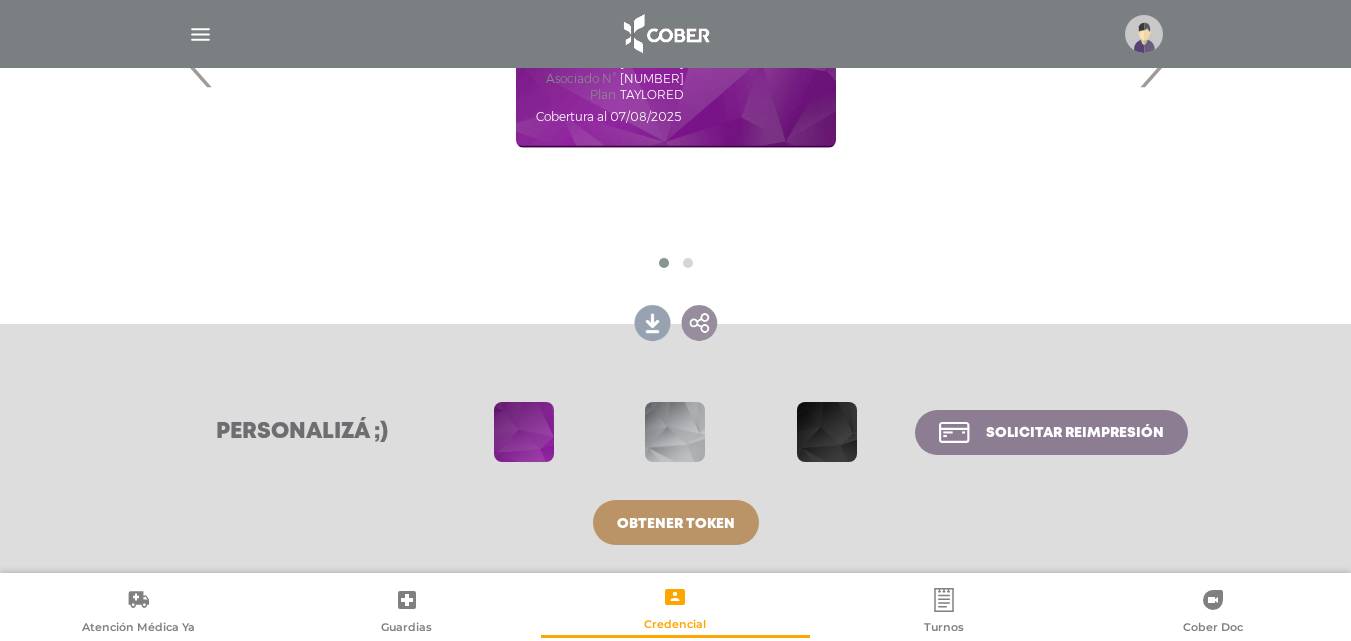 click at bounding box center [200, 34] 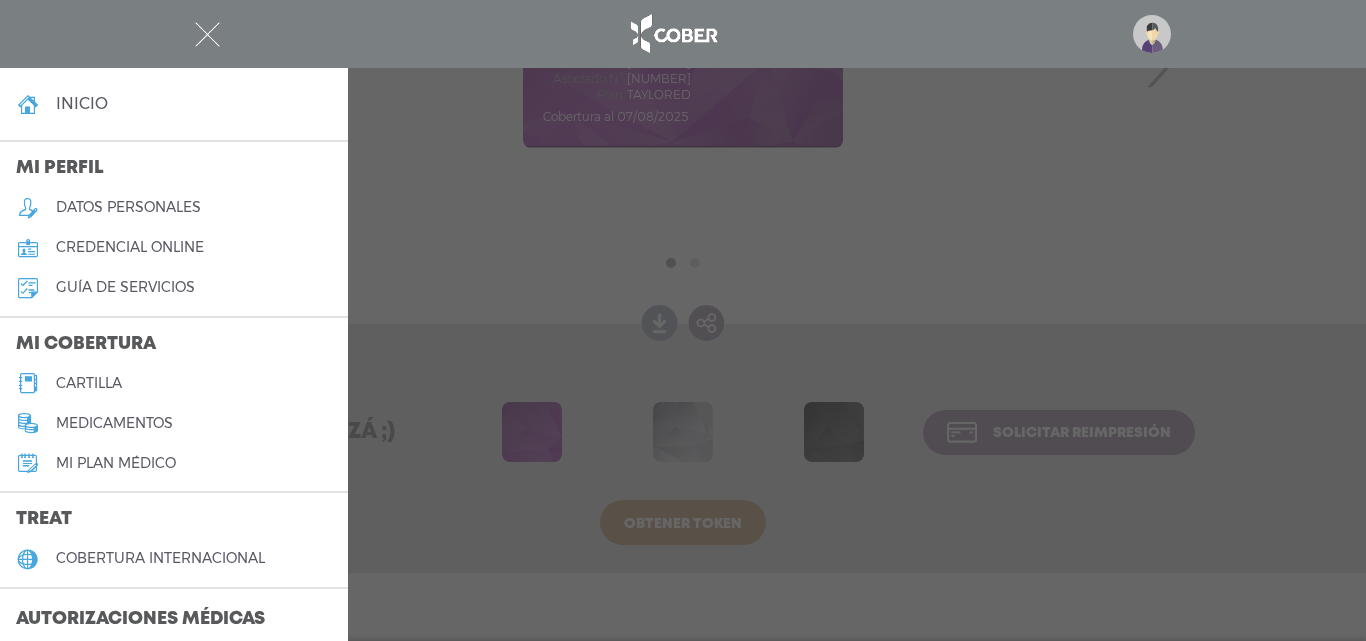 scroll, scrollTop: 300, scrollLeft: 0, axis: vertical 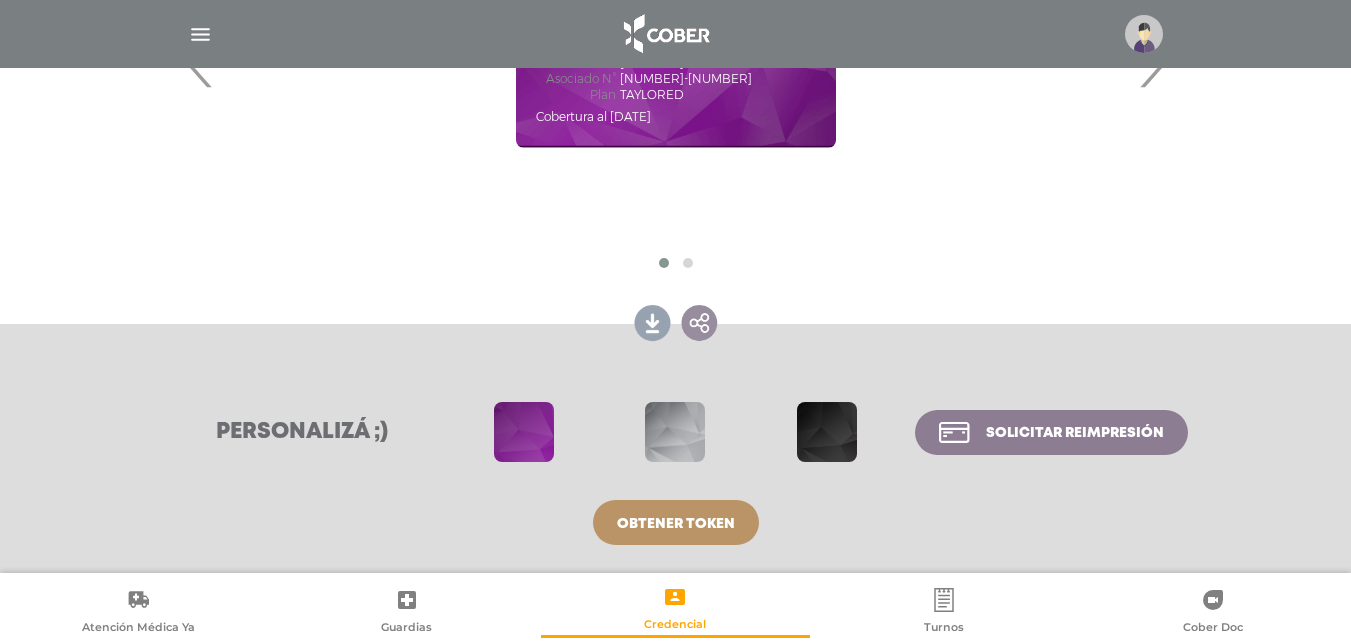 click at bounding box center (200, 34) 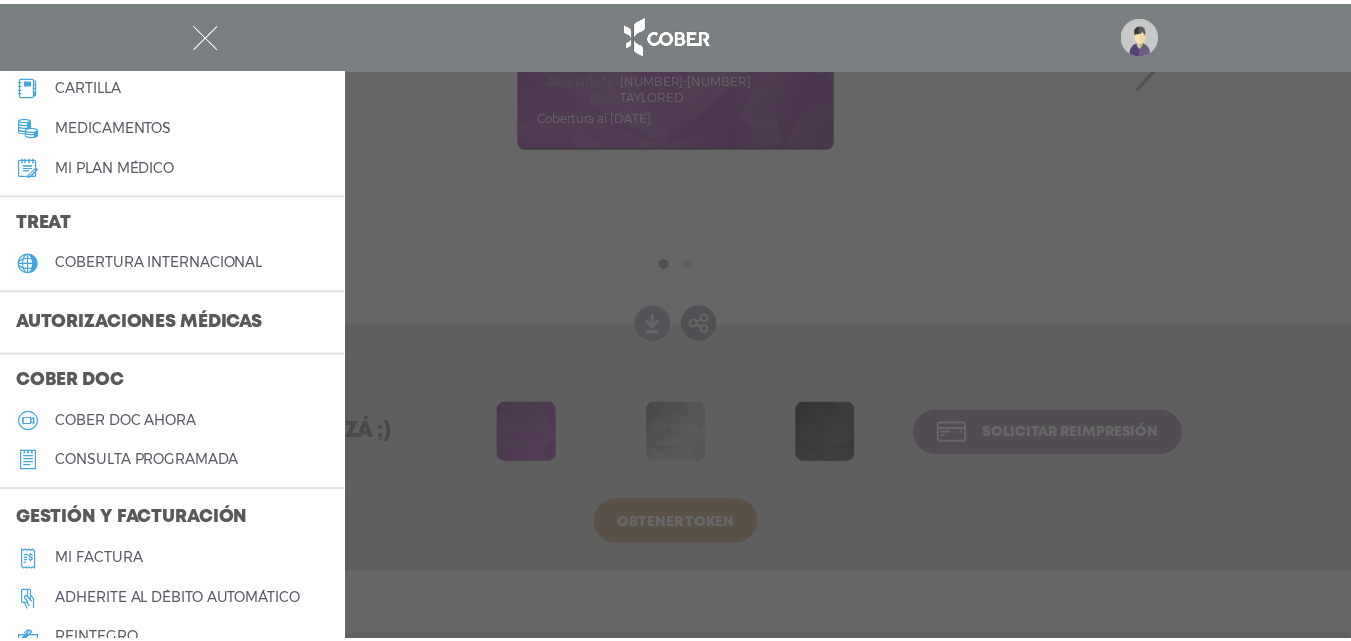 scroll, scrollTop: 300, scrollLeft: 0, axis: vertical 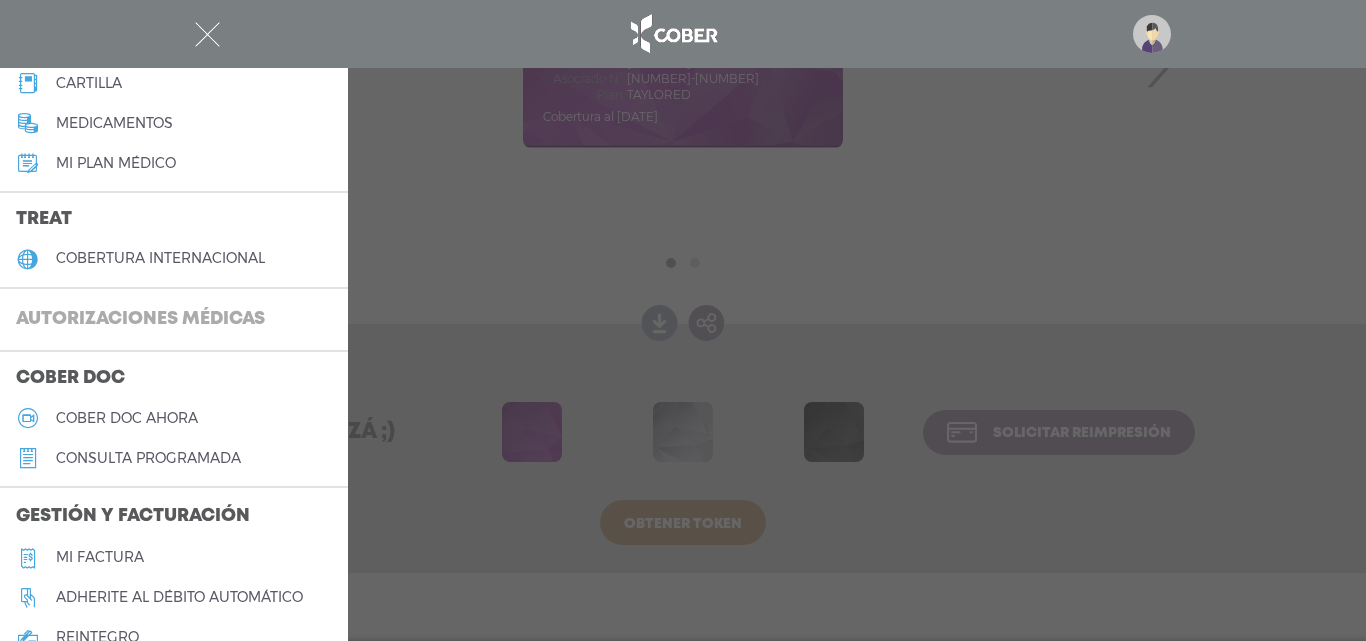 click on "Autorizaciones médicas" at bounding box center (140, 320) 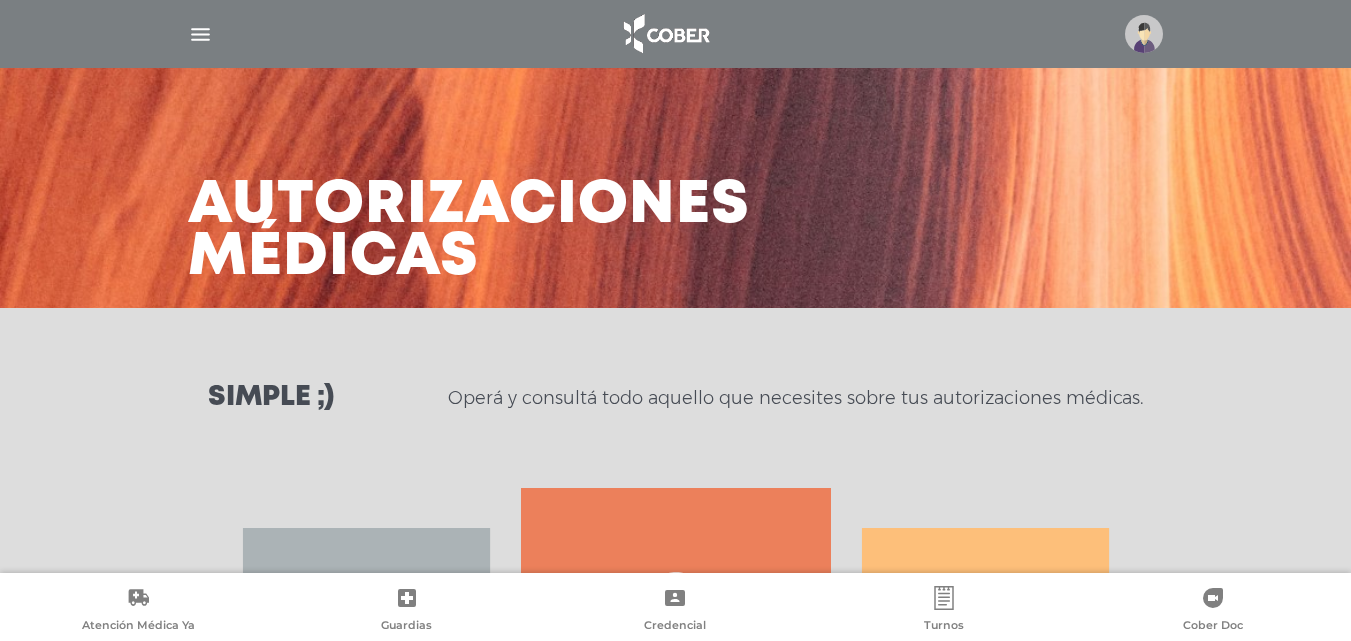 scroll, scrollTop: 0, scrollLeft: 0, axis: both 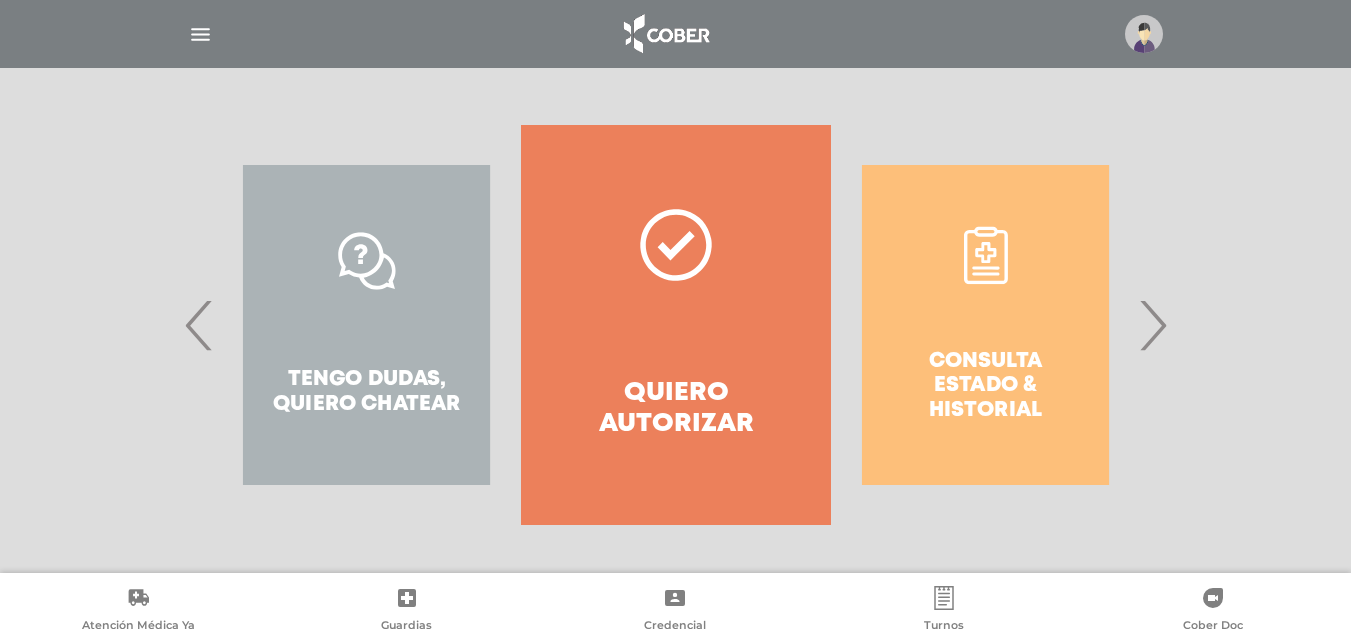 click on "Quiero autorizar" at bounding box center [675, 325] 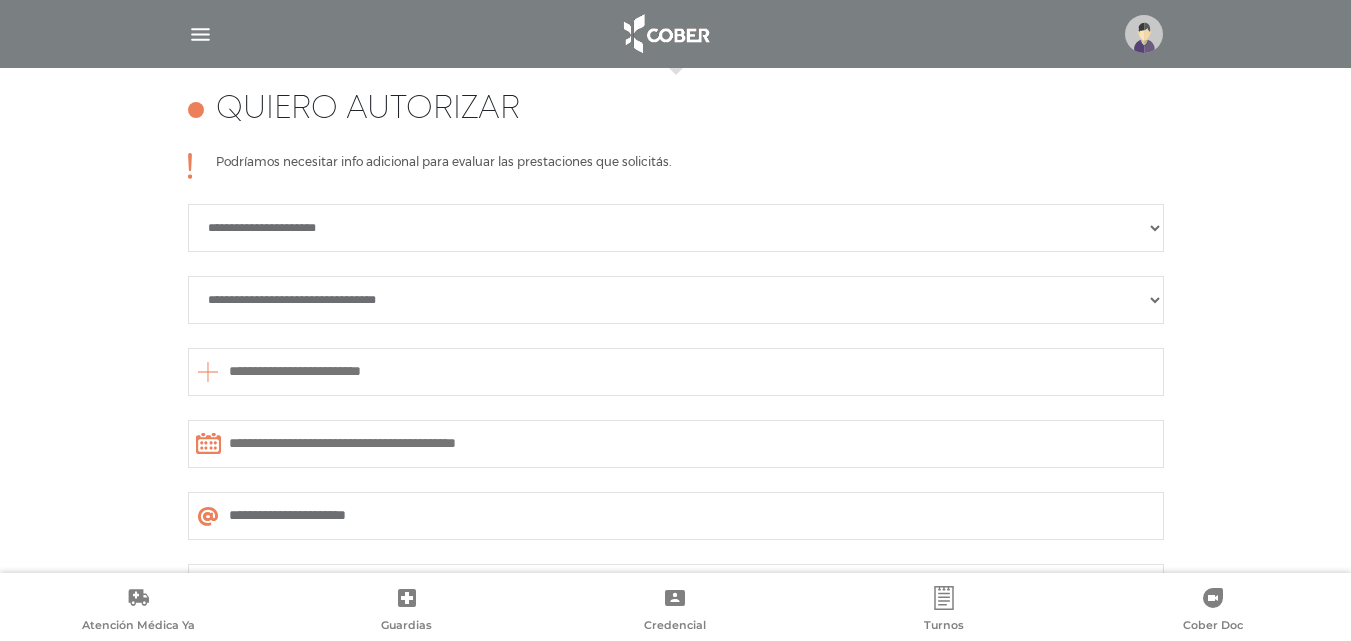 scroll, scrollTop: 888, scrollLeft: 0, axis: vertical 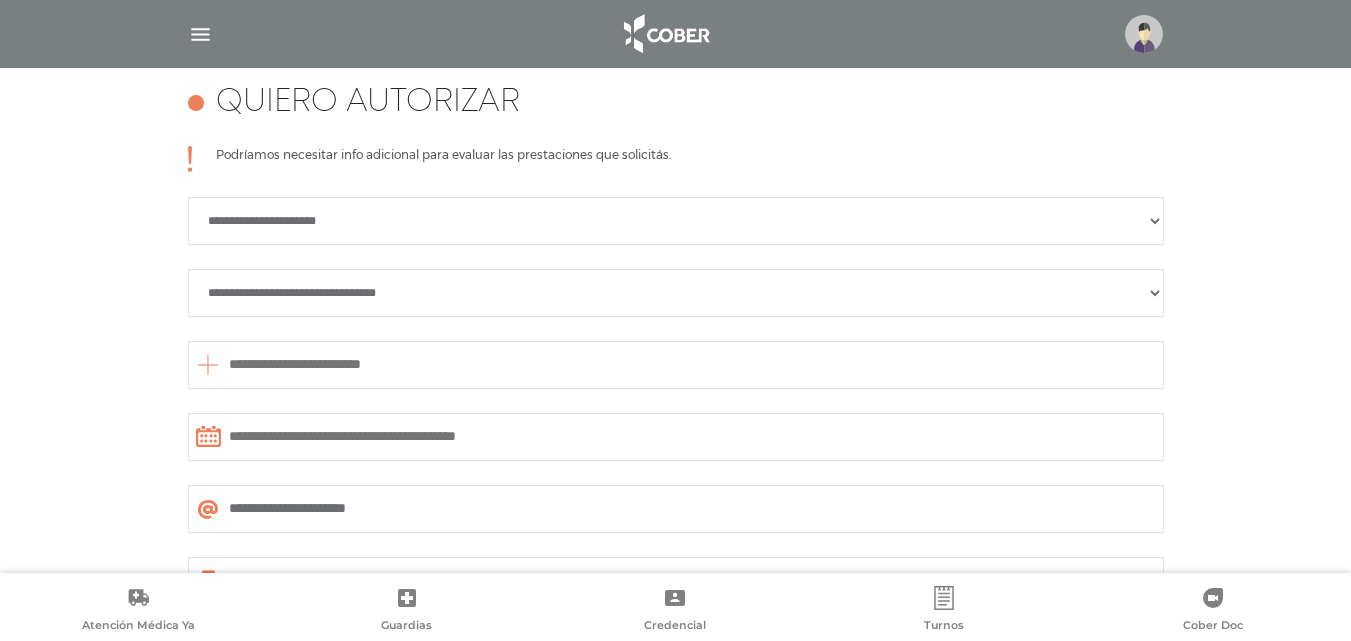 click on "**********" at bounding box center [676, 221] 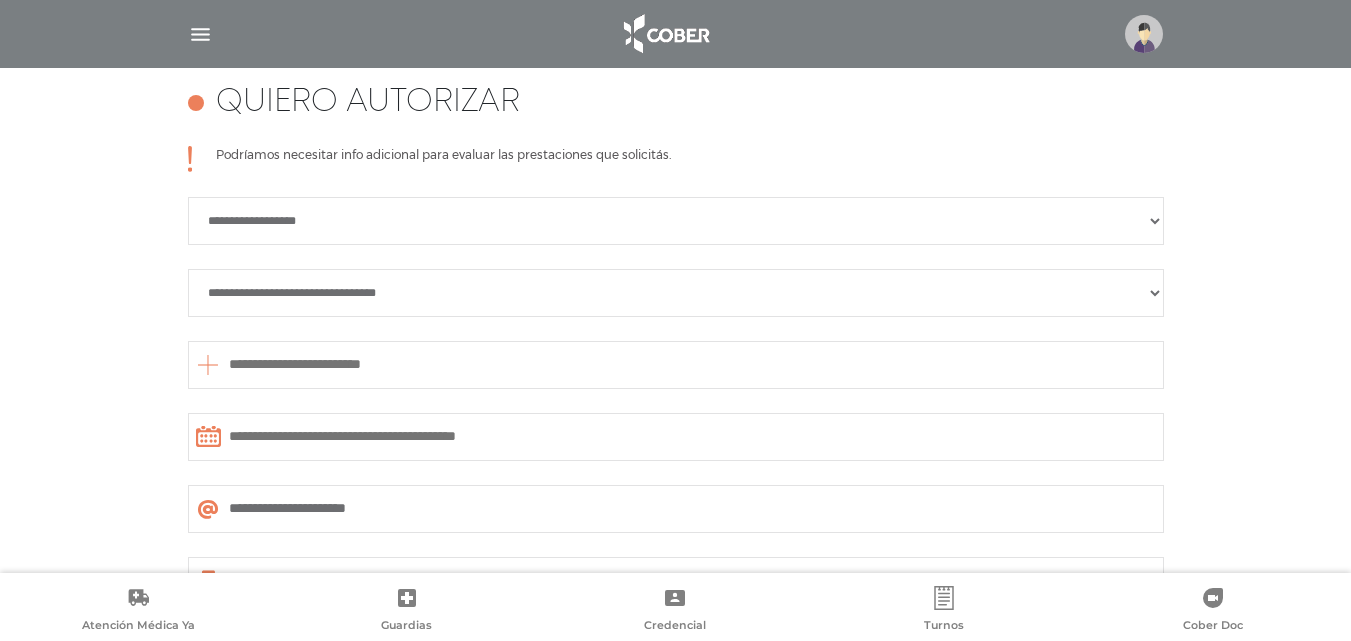 click on "**********" at bounding box center [676, 221] 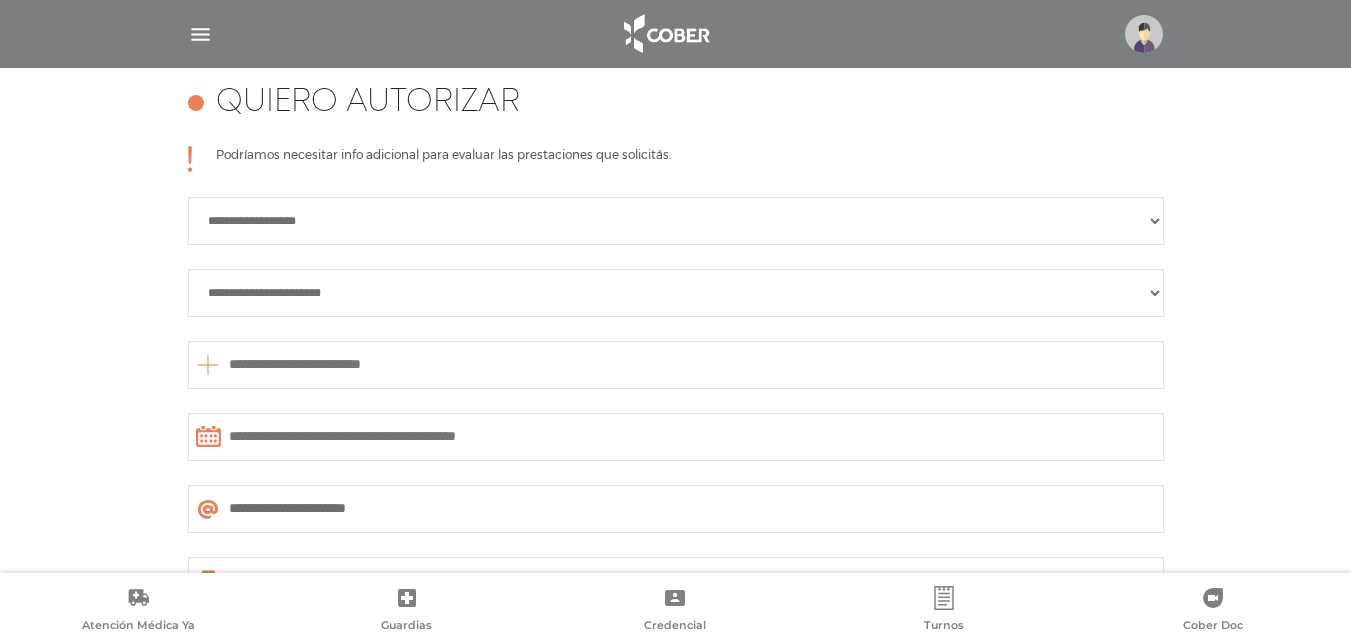 click on "**********" at bounding box center (676, 293) 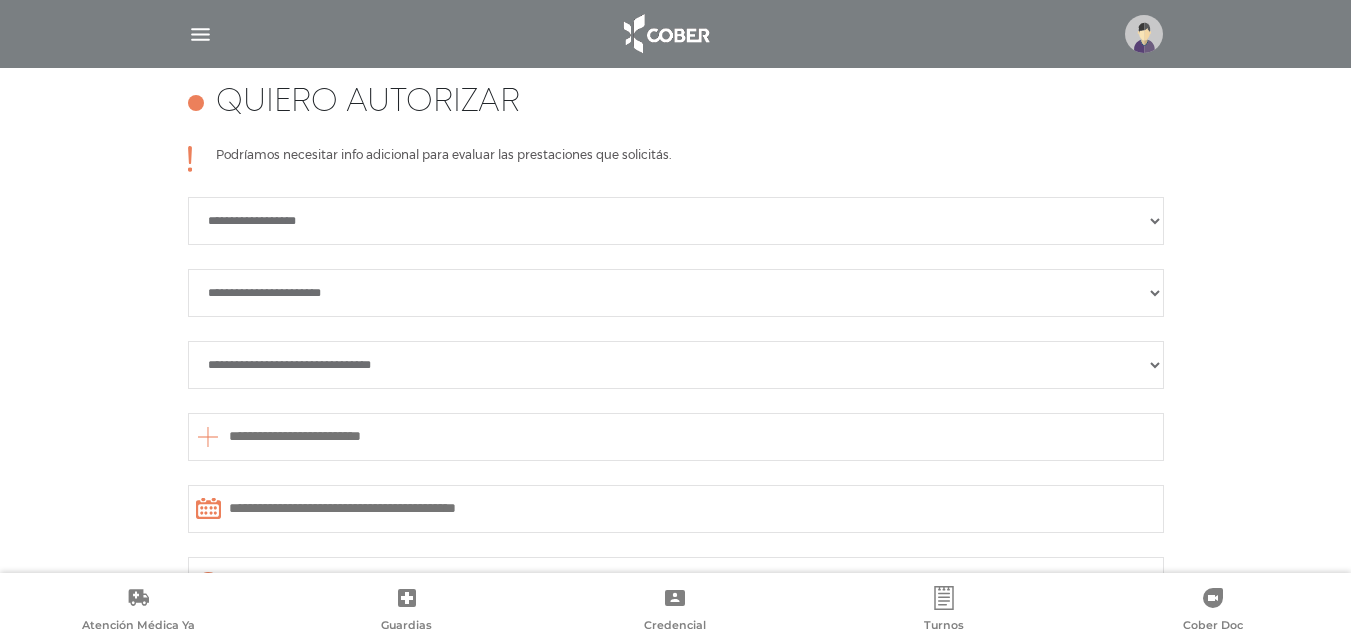 click on "**********" at bounding box center [676, 293] 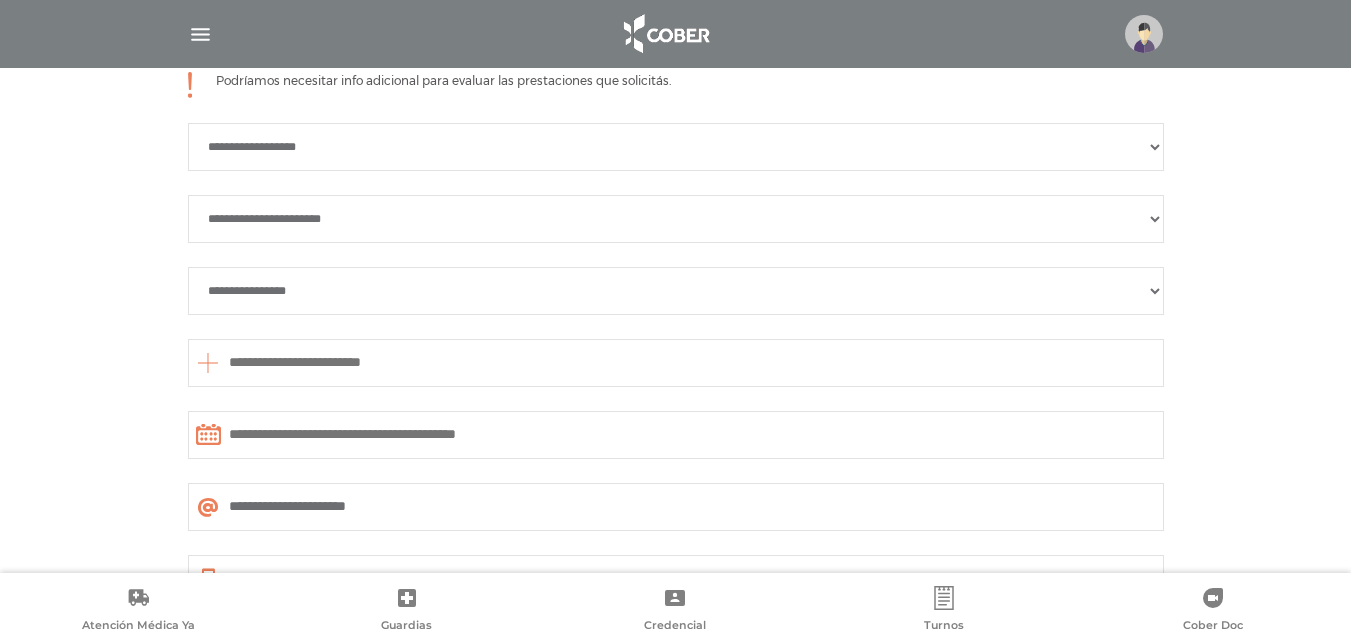 scroll, scrollTop: 1088, scrollLeft: 0, axis: vertical 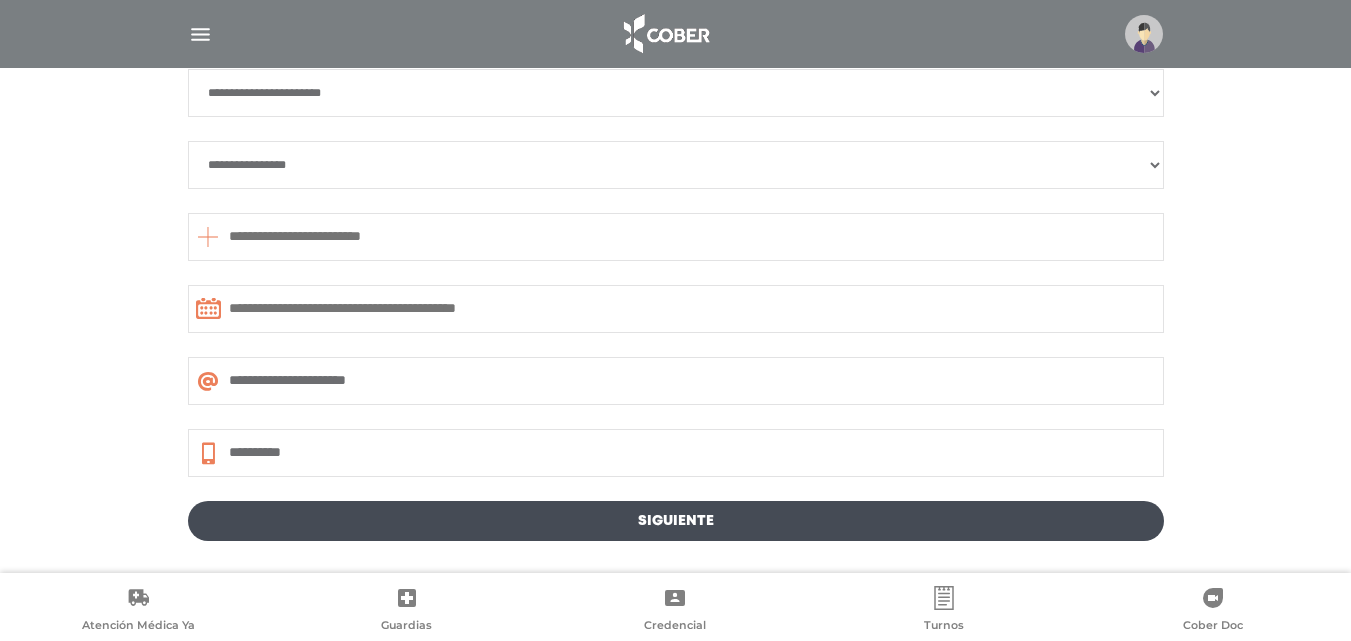click at bounding box center (676, 237) 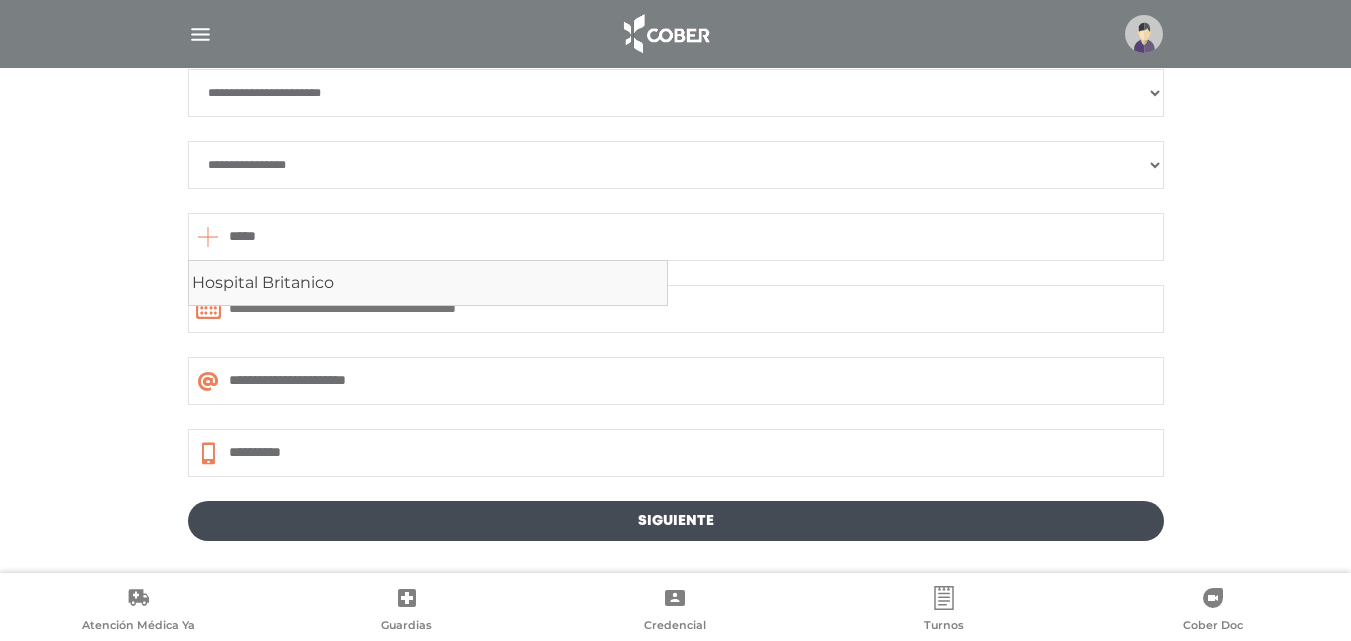 click on "Hospital Britanico" at bounding box center (428, 283) 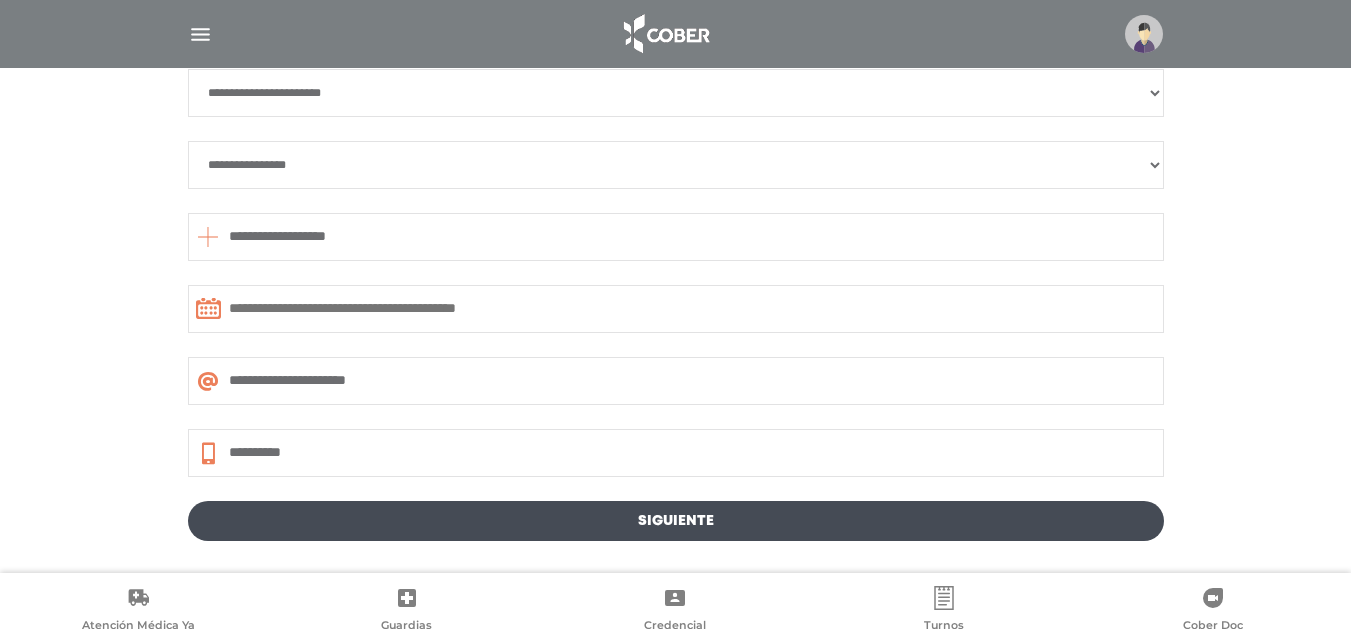 type on "**********" 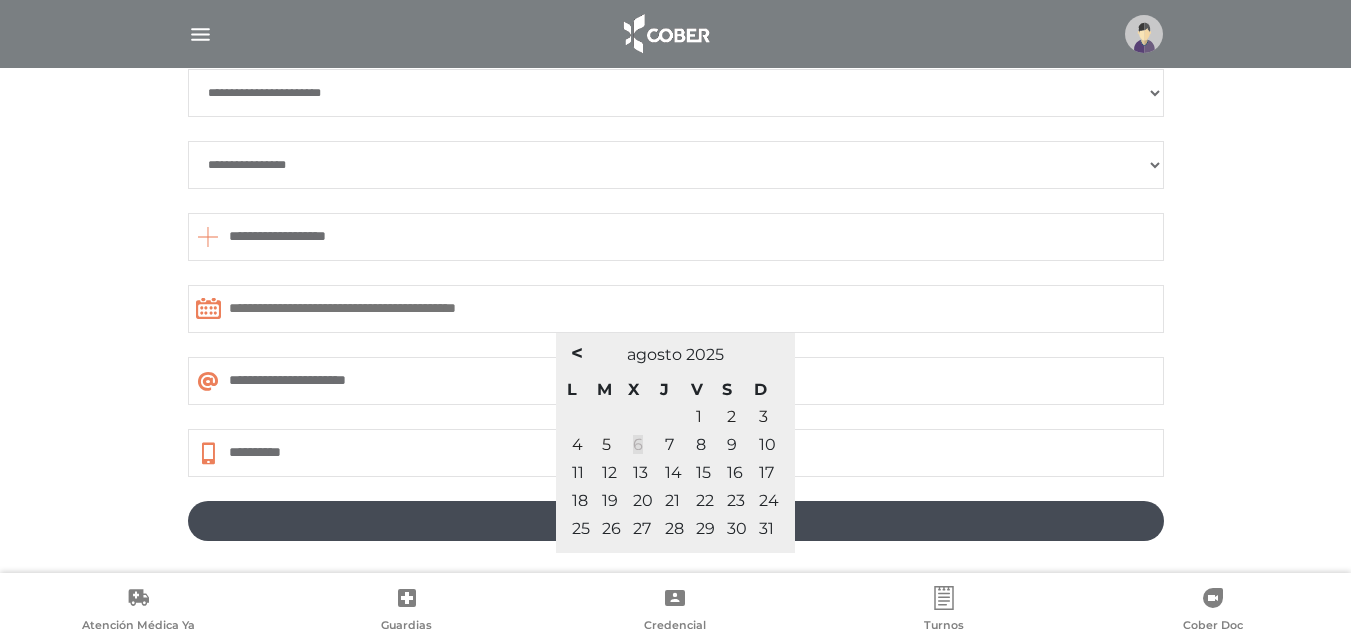 click on "6" at bounding box center (638, 444) 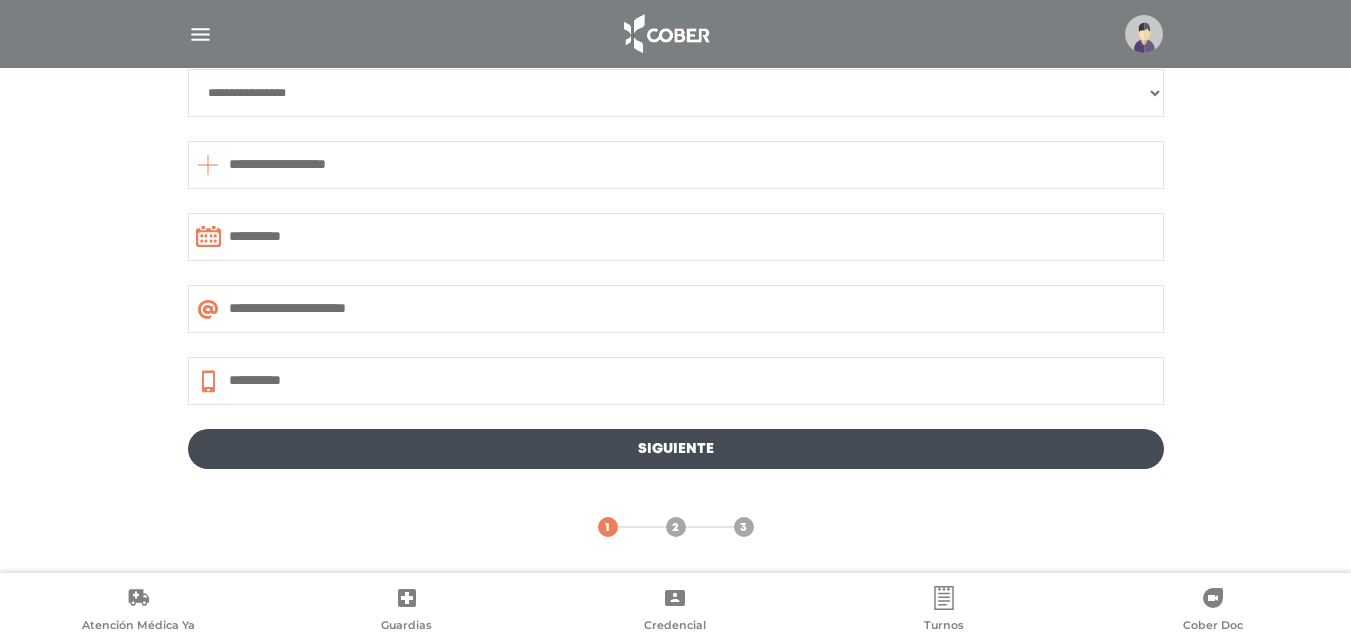click on "Siguiente" at bounding box center (676, 449) 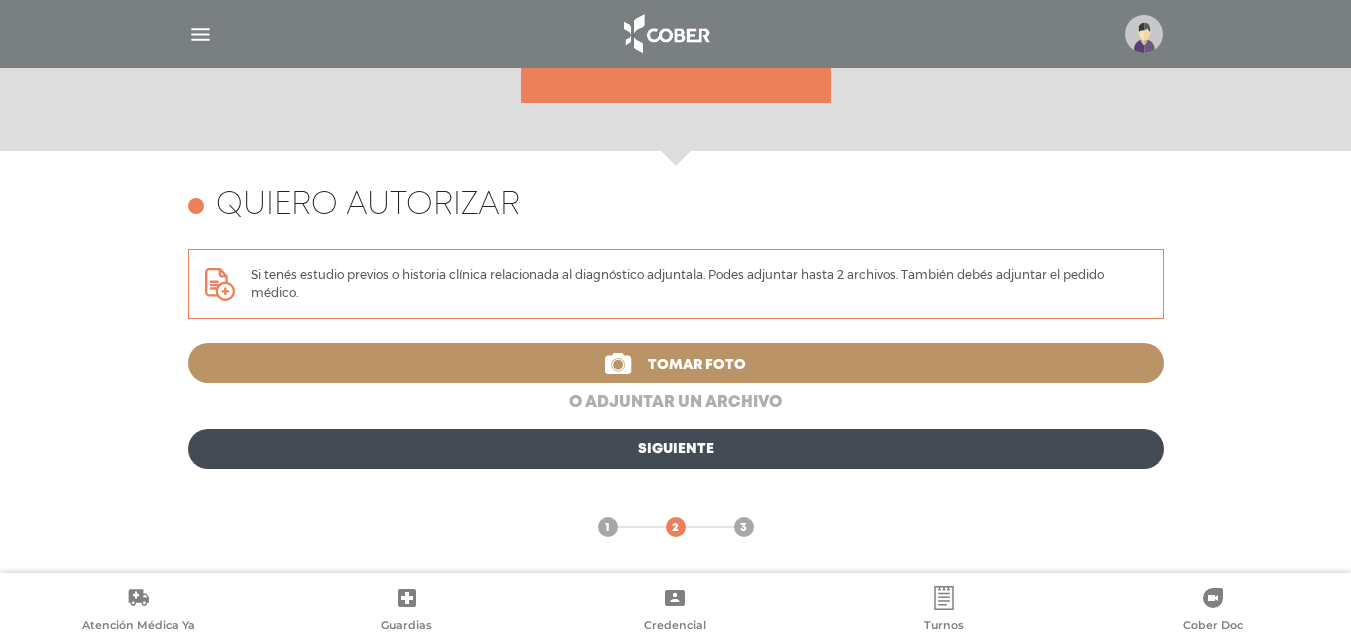 click on "o adjuntar un archivo" at bounding box center (676, 403) 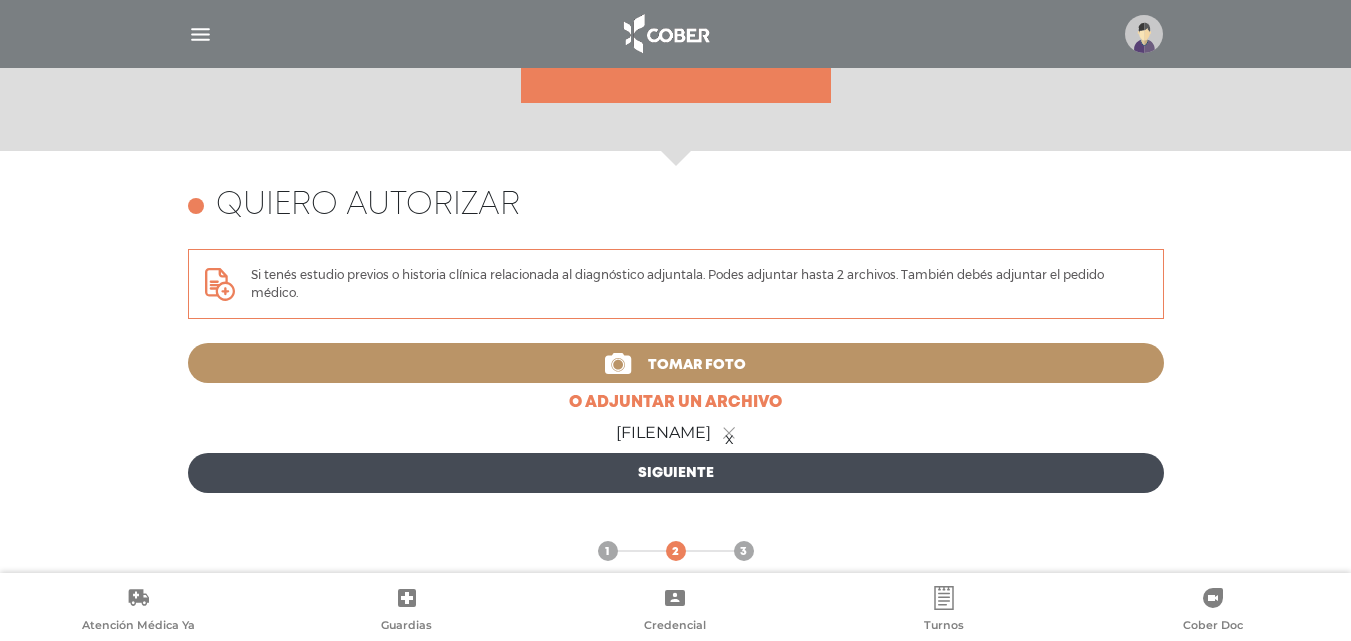 click on "Siguiente" at bounding box center (676, 473) 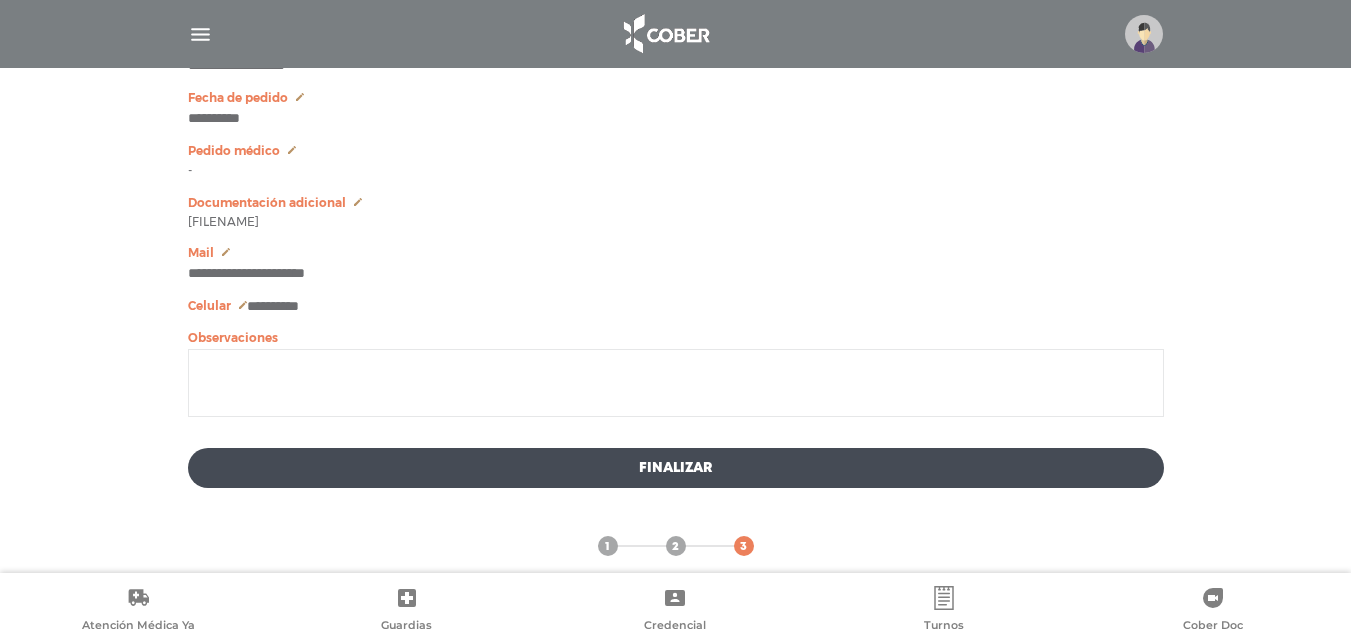 scroll, scrollTop: 1254, scrollLeft: 0, axis: vertical 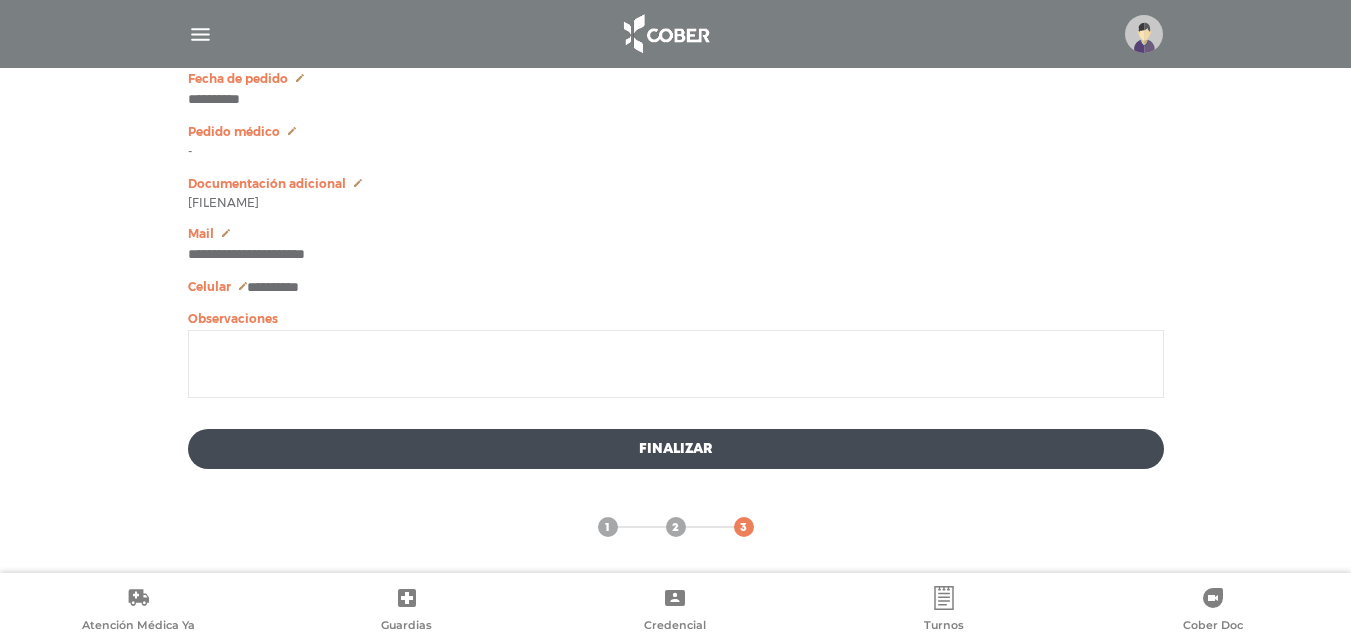 click on "Finalizar" at bounding box center [676, 449] 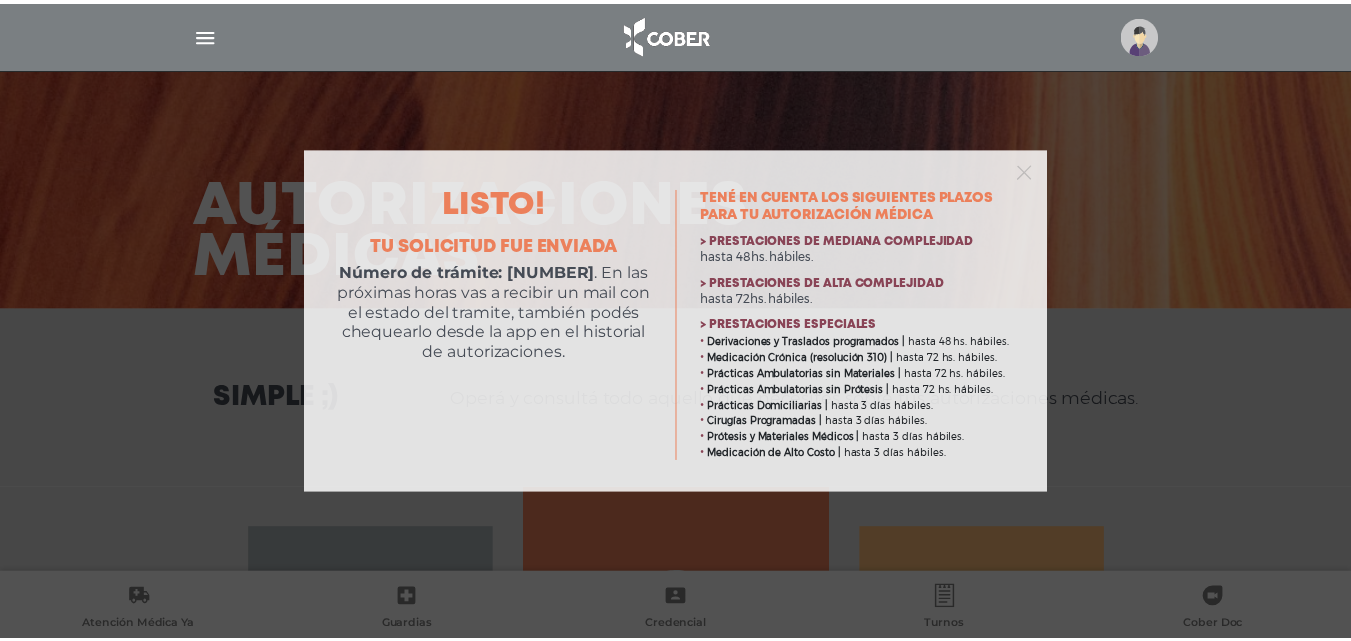 scroll, scrollTop: 0, scrollLeft: 0, axis: both 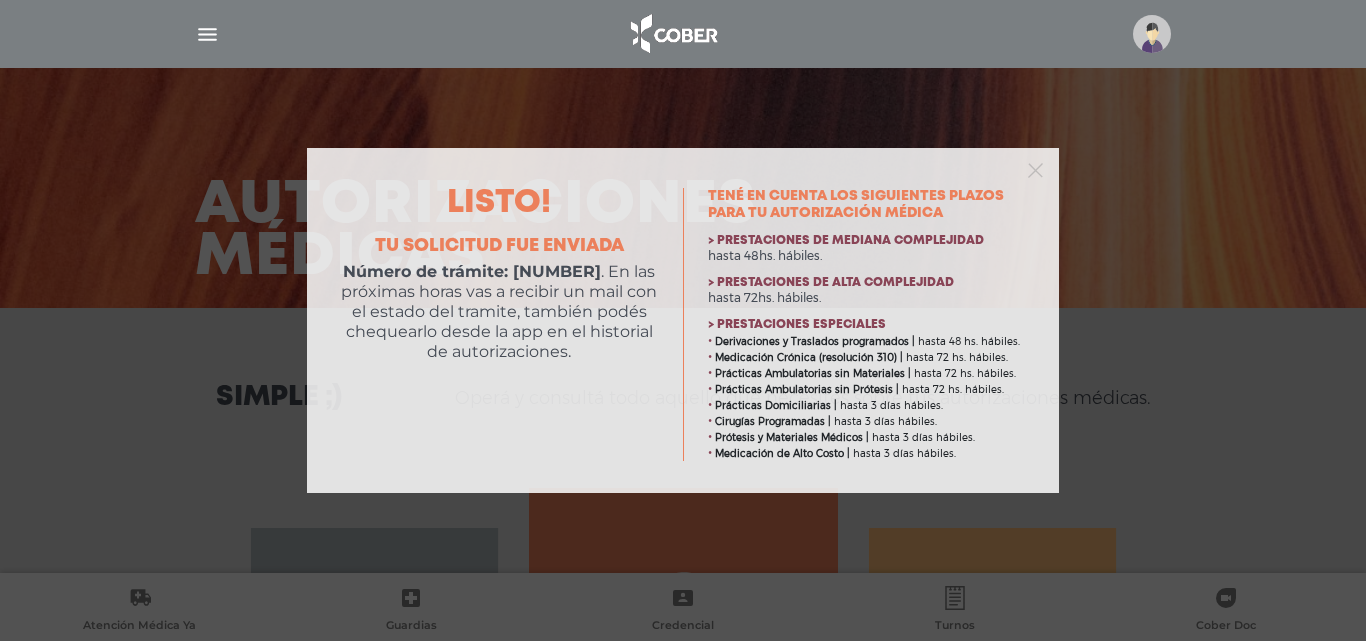 click at bounding box center [683, 168] 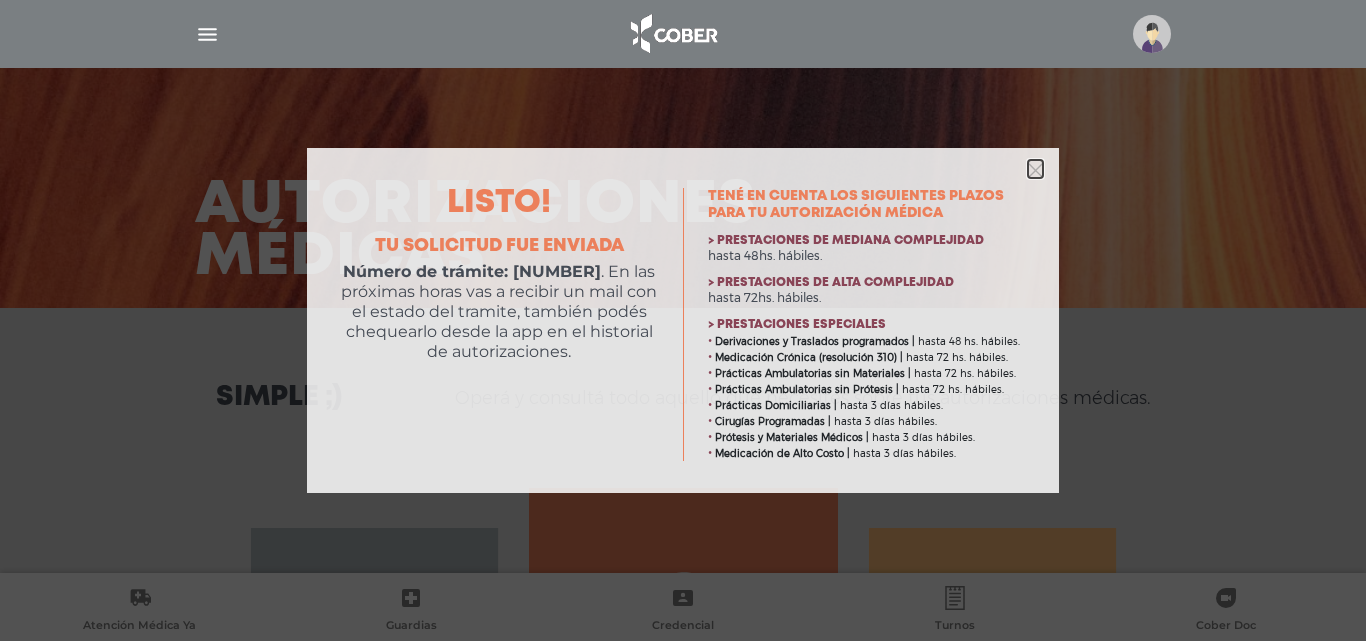 click 